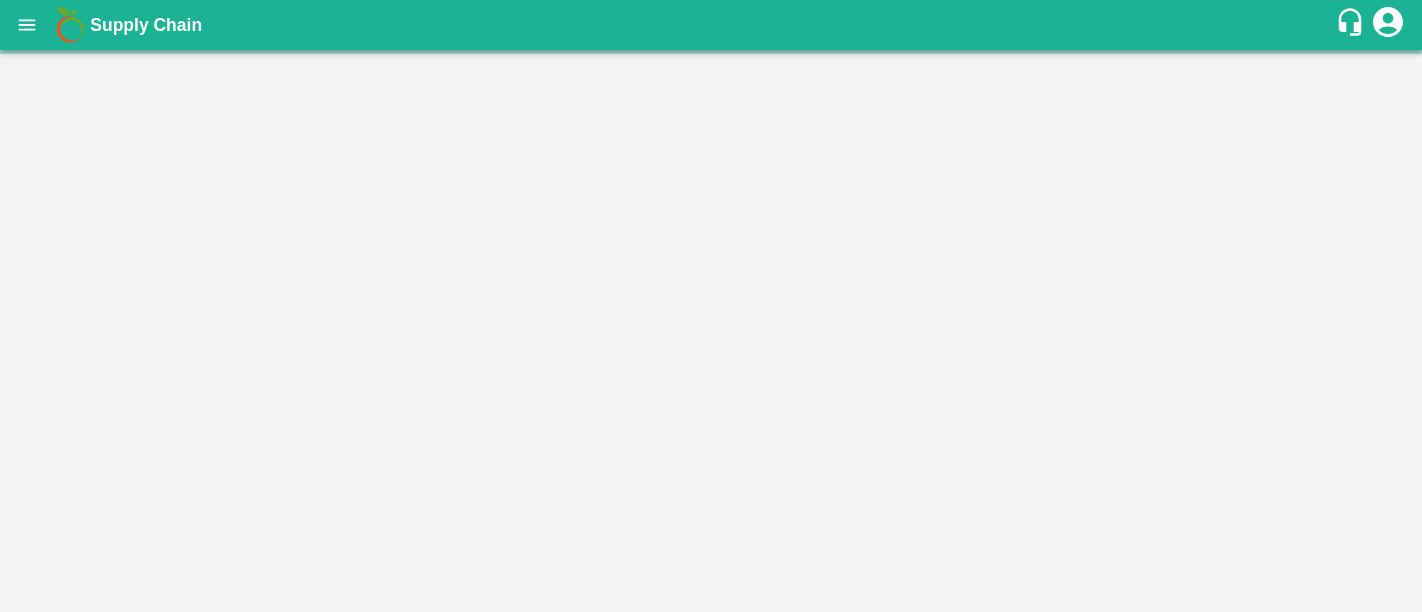 scroll, scrollTop: 0, scrollLeft: 0, axis: both 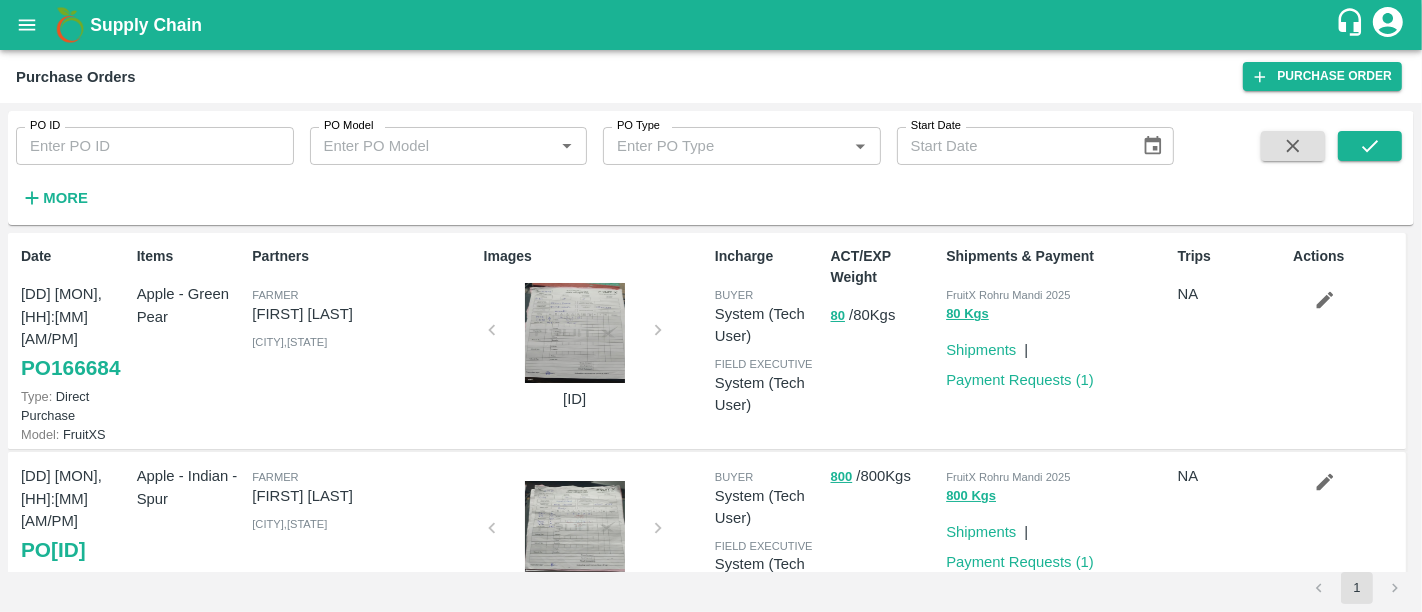 click on "Supply Chain" at bounding box center [146, 25] 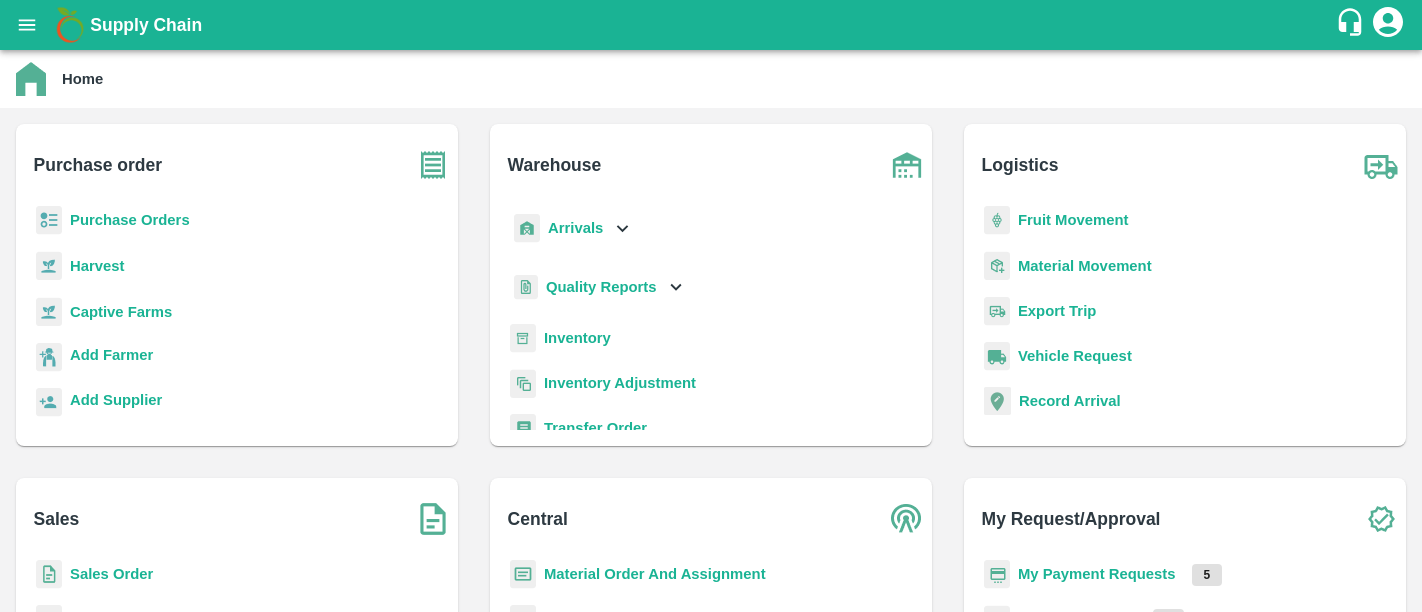 scroll, scrollTop: 0, scrollLeft: 0, axis: both 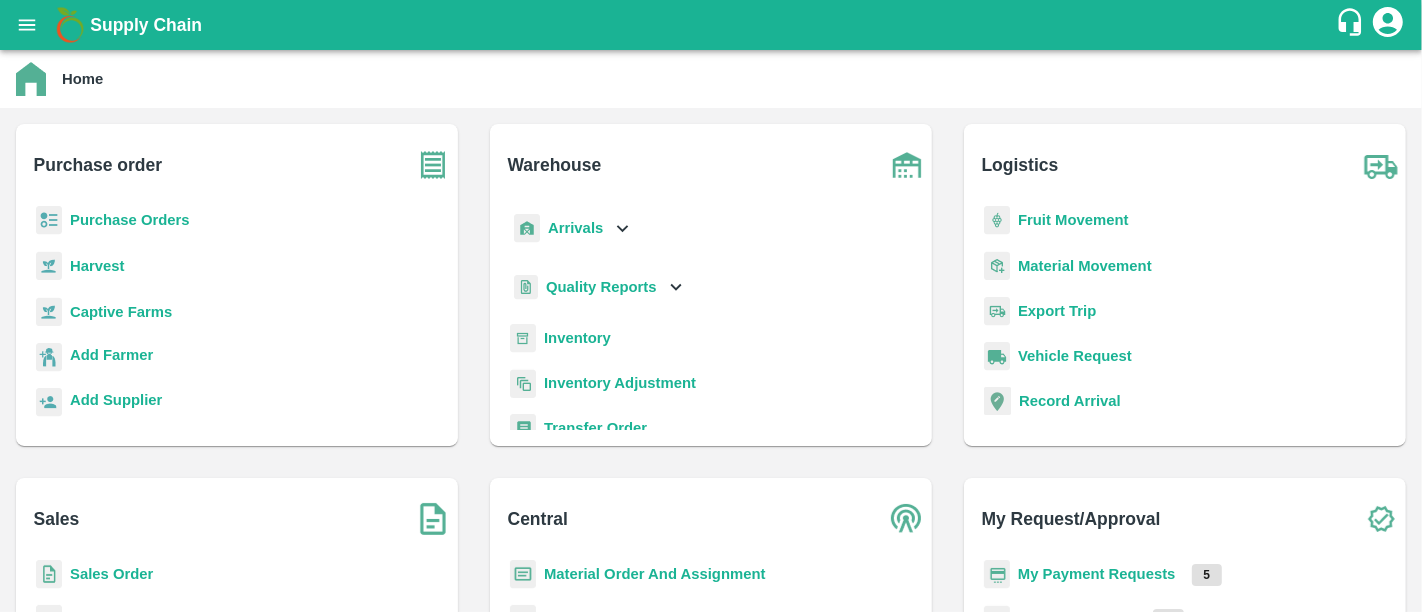 click on "My Payment Requests" at bounding box center [1097, 574] 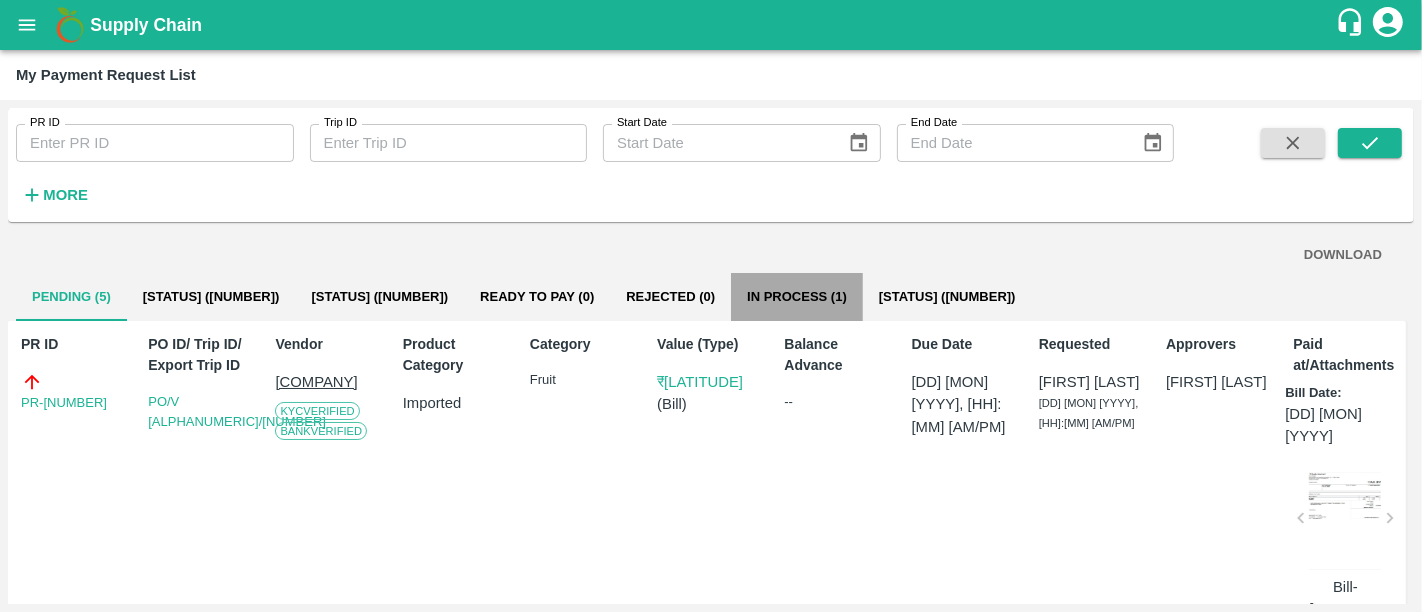 click on "In Process (1)" at bounding box center [797, 297] 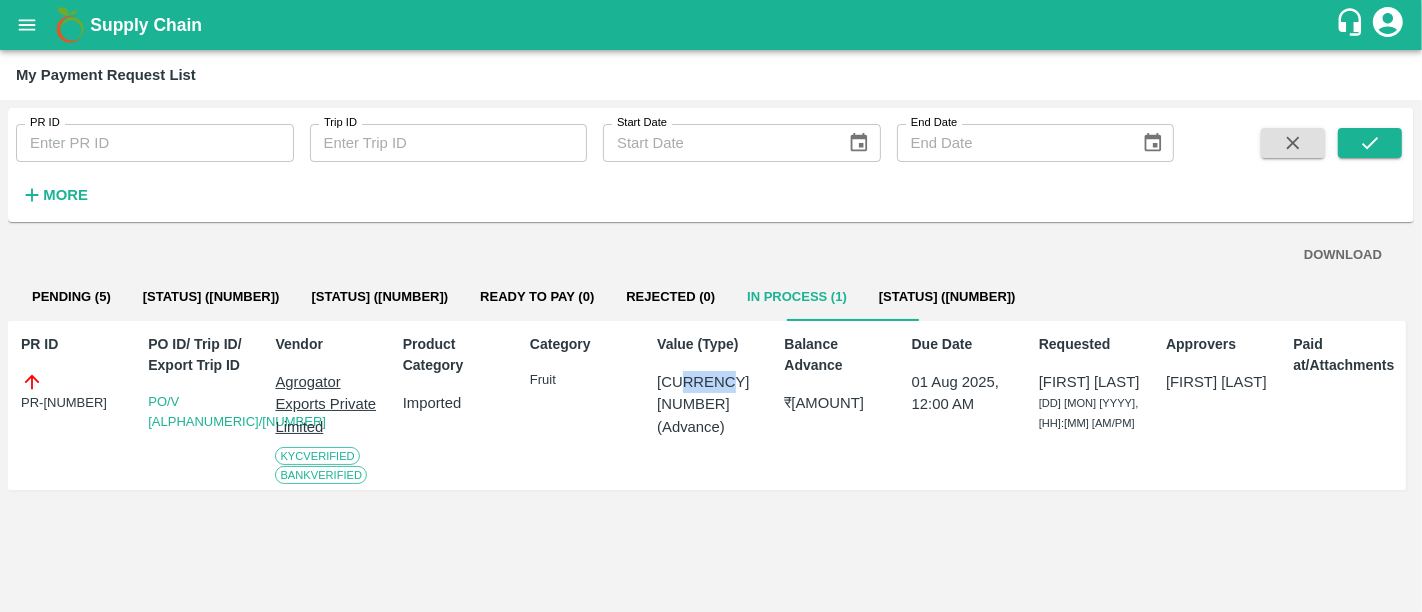 drag, startPoint x: 677, startPoint y: 378, endPoint x: 715, endPoint y: 382, distance: 38.209946 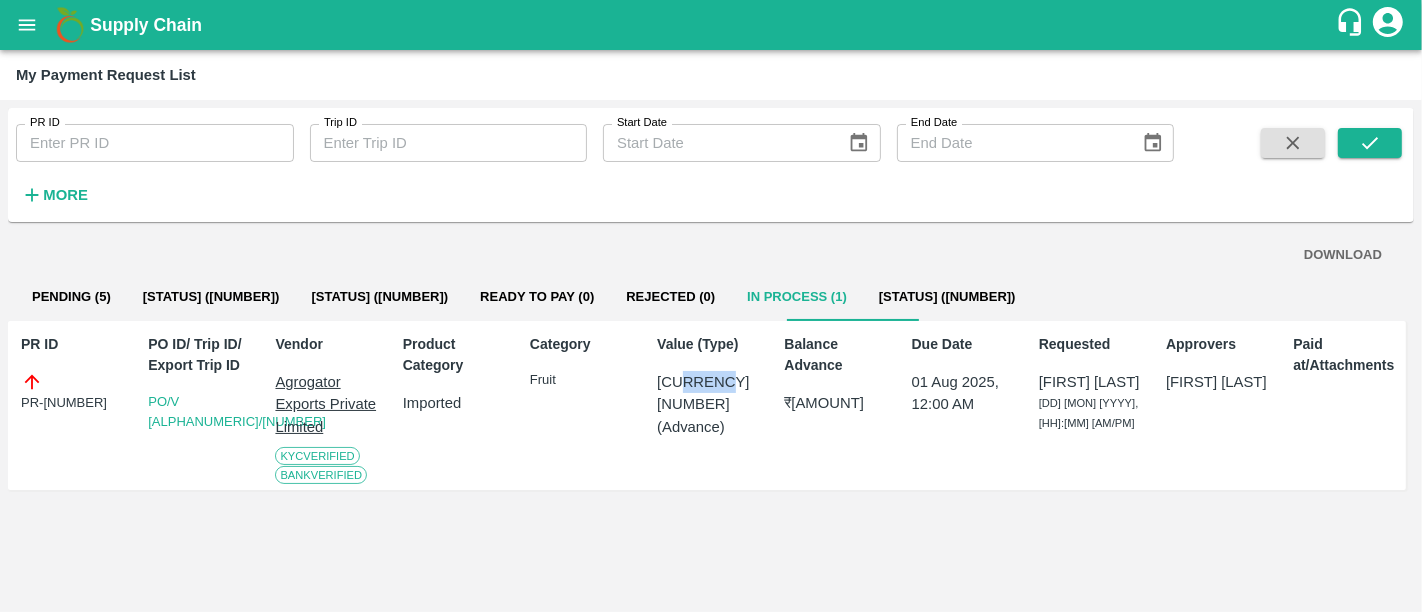 click on "[CURRENCY] [NUMBER]" at bounding box center (711, 393) 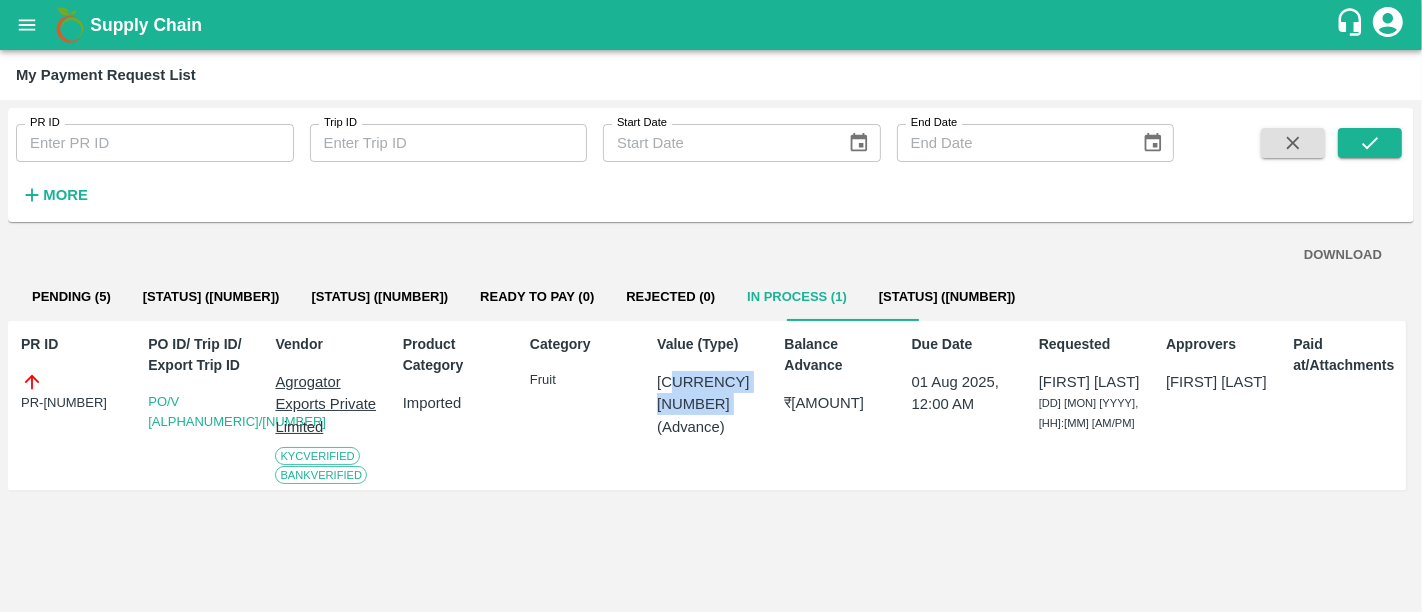 drag, startPoint x: 715, startPoint y: 382, endPoint x: 681, endPoint y: 383, distance: 34.0147 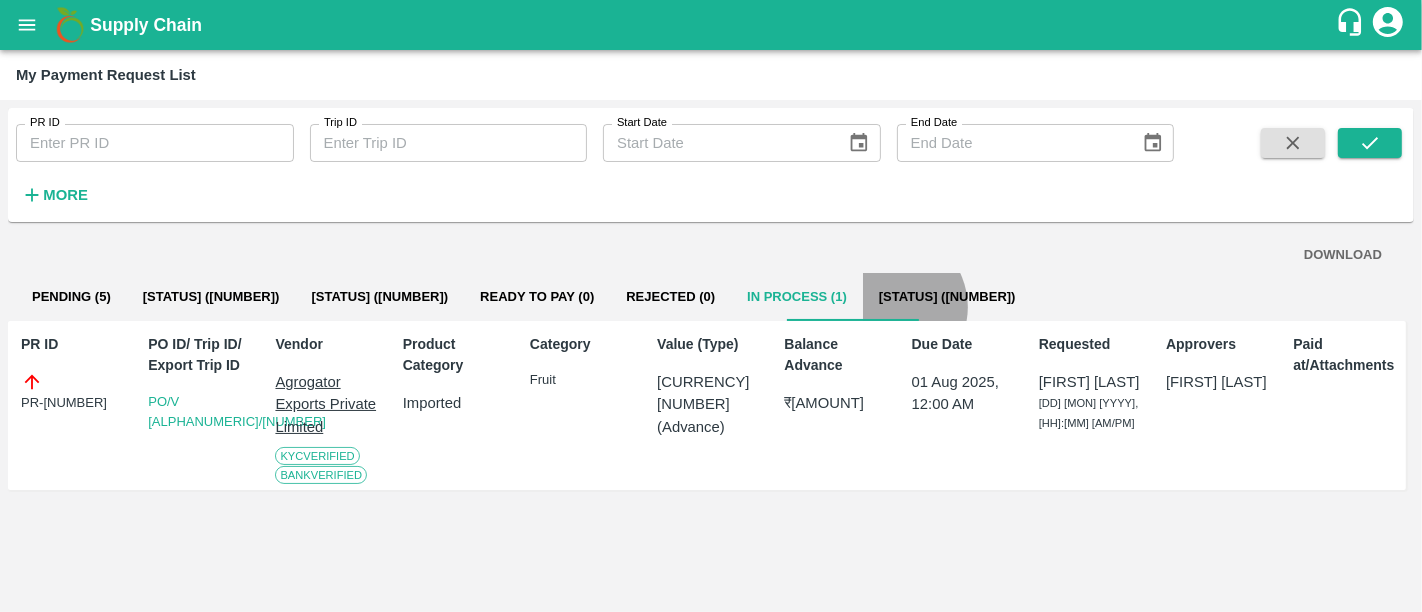 click on "Paid (645)" at bounding box center [947, 297] 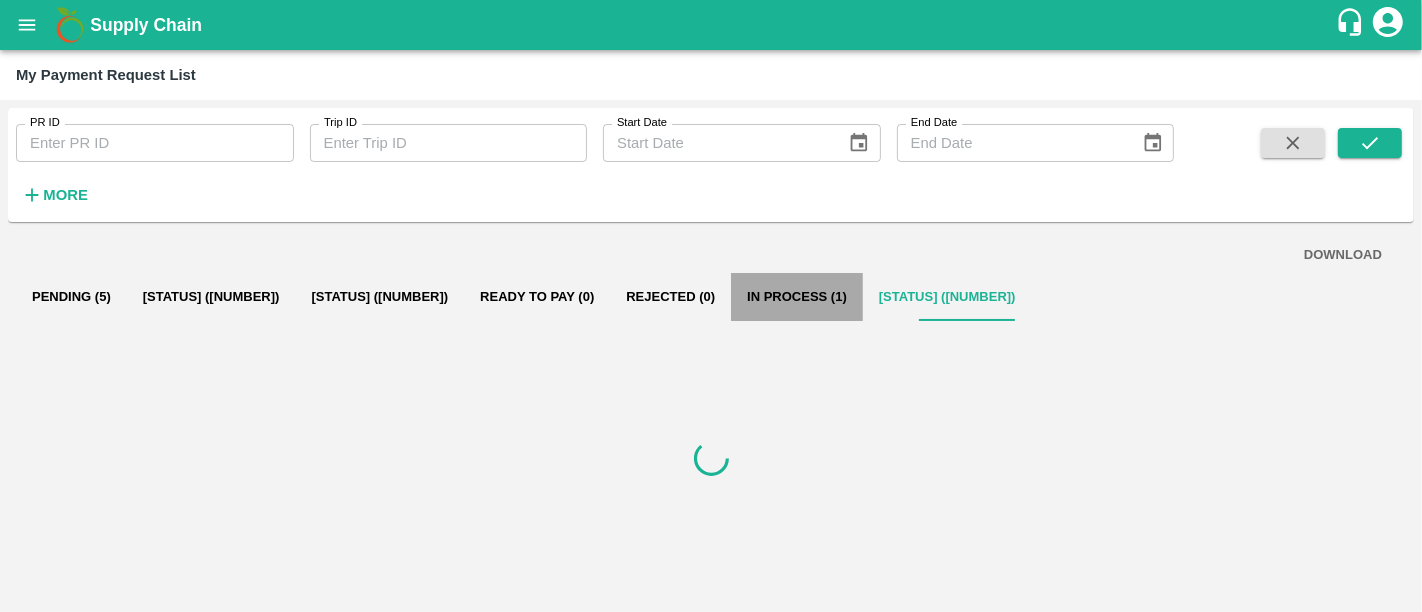 click on "In Process (1)" at bounding box center [797, 297] 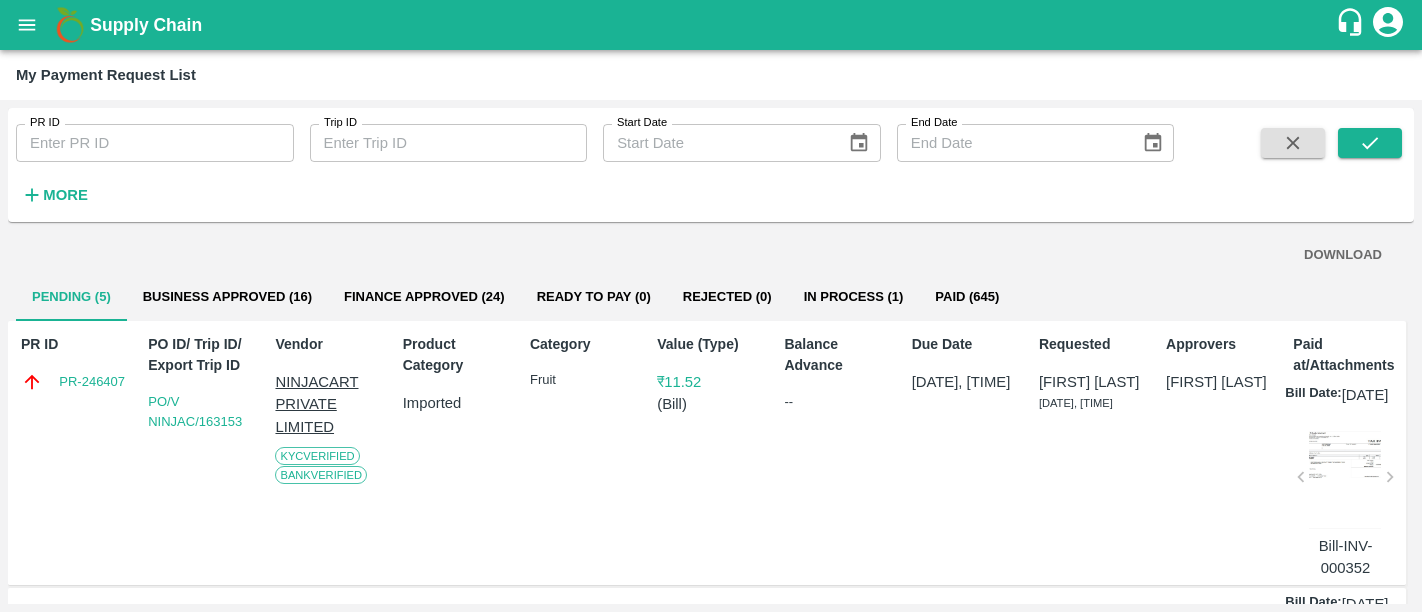 scroll, scrollTop: 0, scrollLeft: 0, axis: both 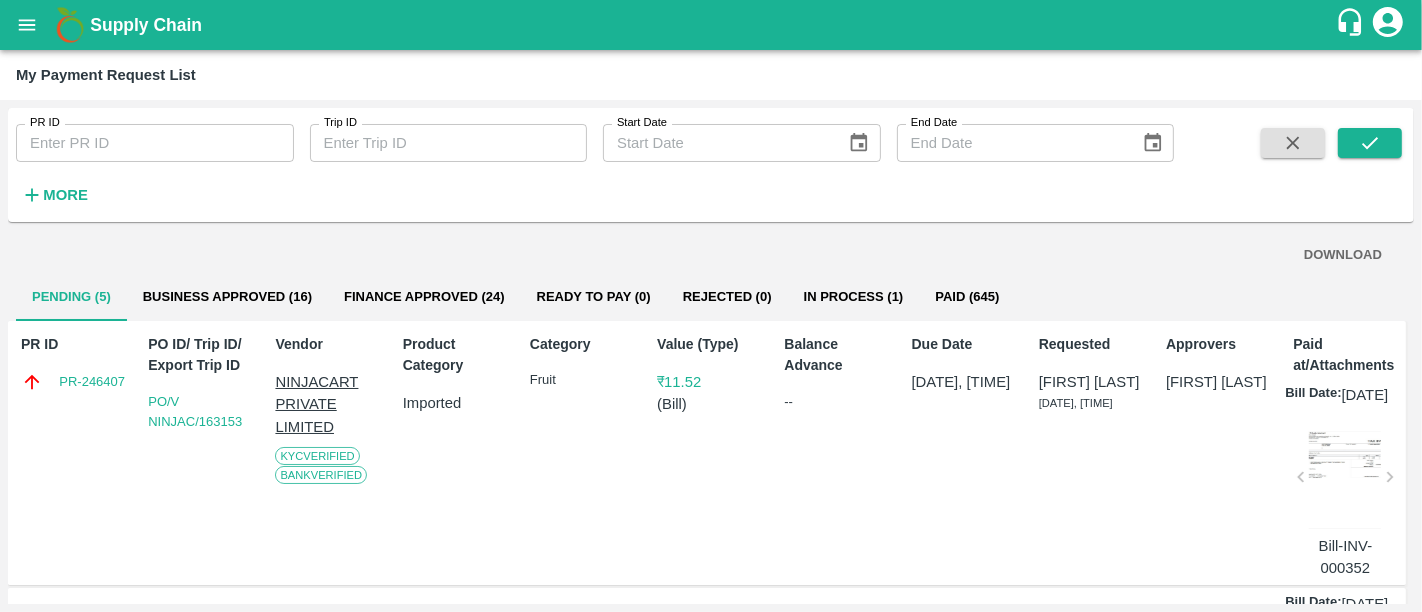 click on "Supply Chain" at bounding box center (711, 25) 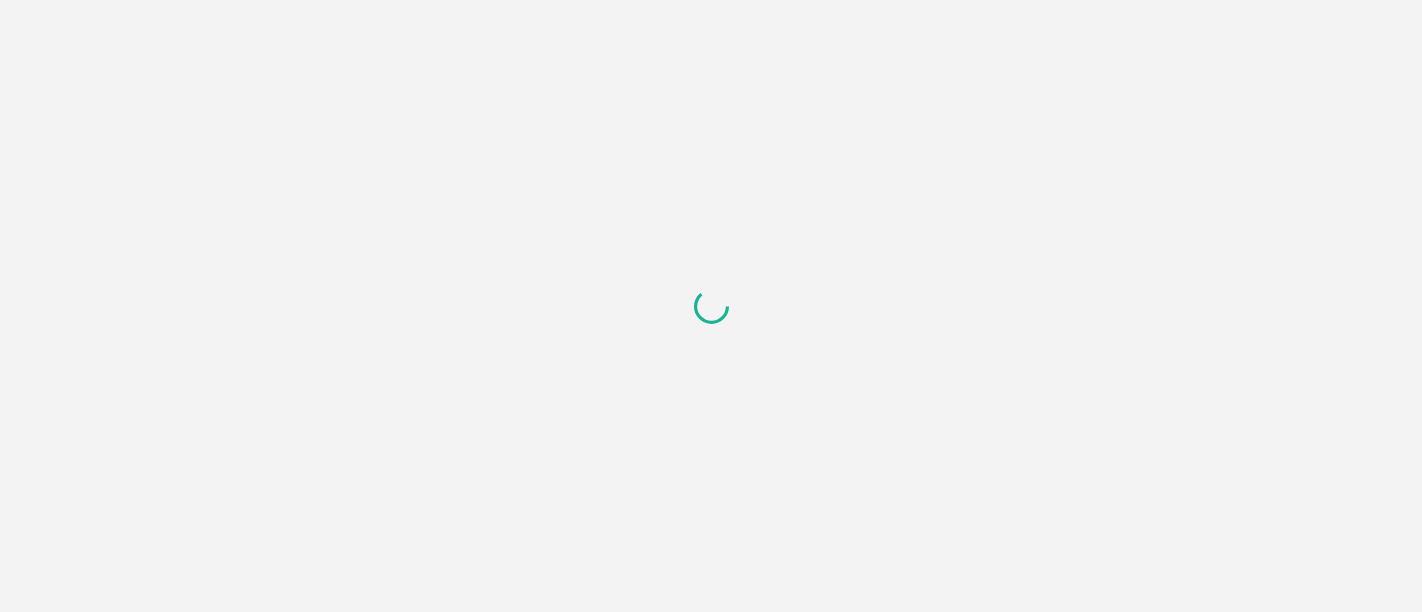 scroll, scrollTop: 0, scrollLeft: 0, axis: both 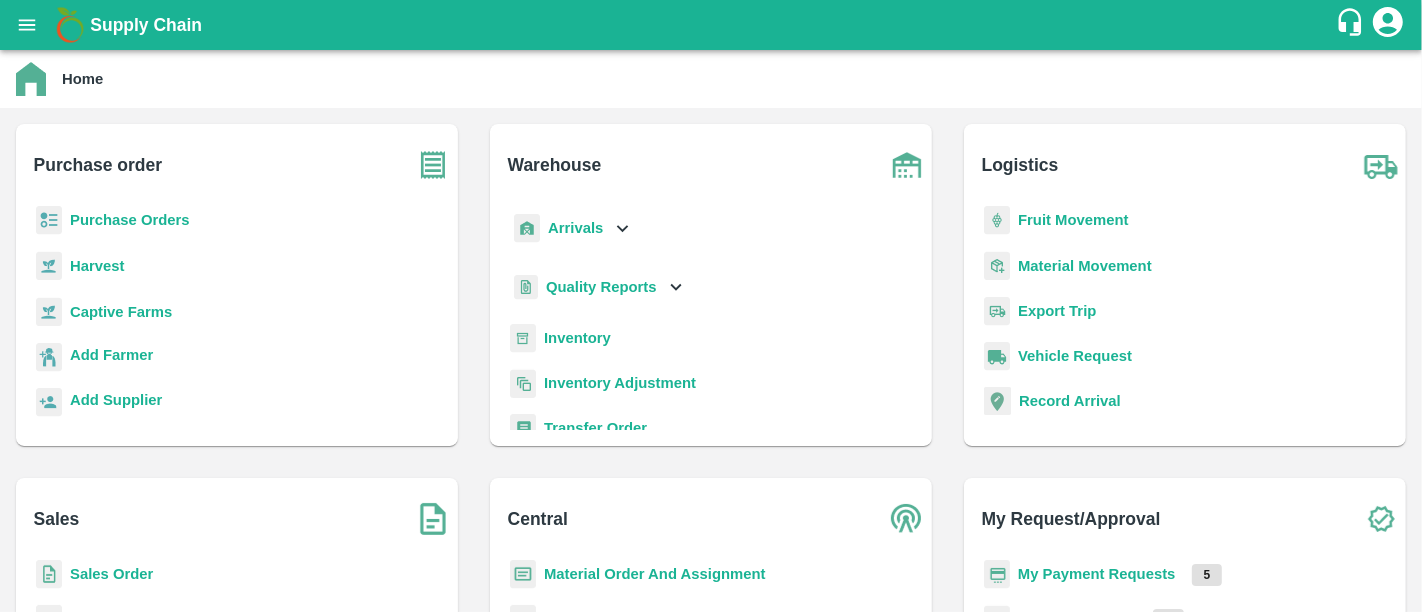 click on "Purchase Orders" at bounding box center (130, 220) 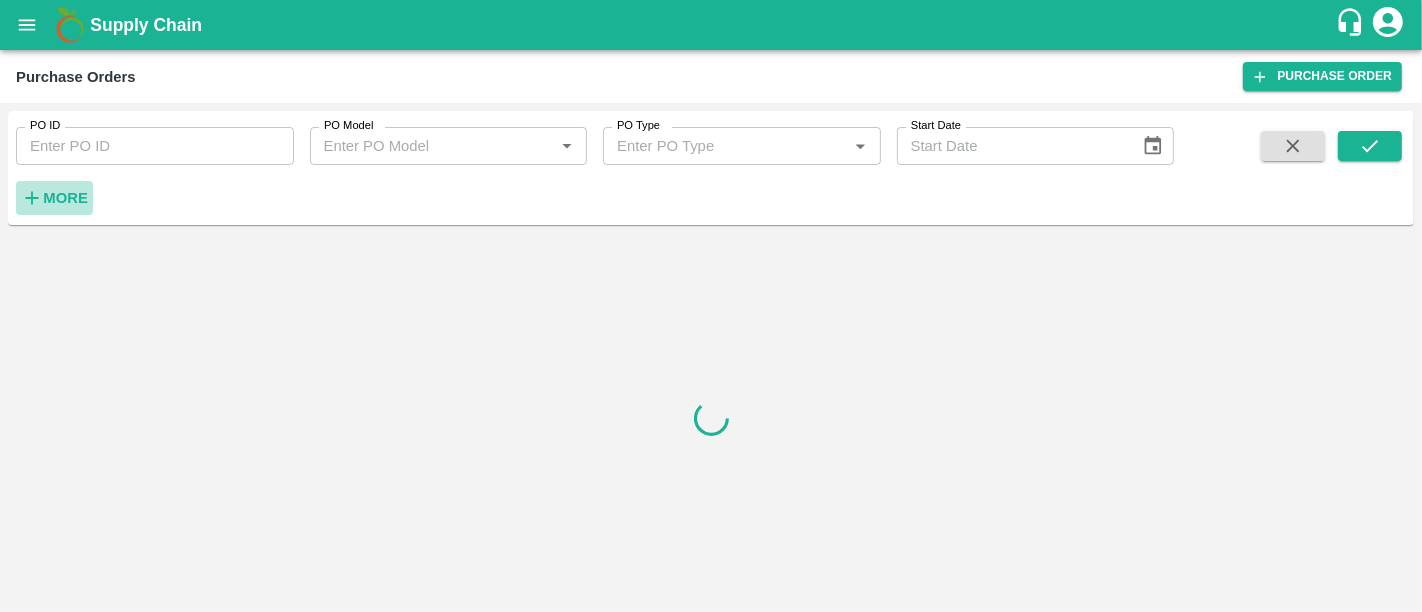 click on "More" at bounding box center (65, 198) 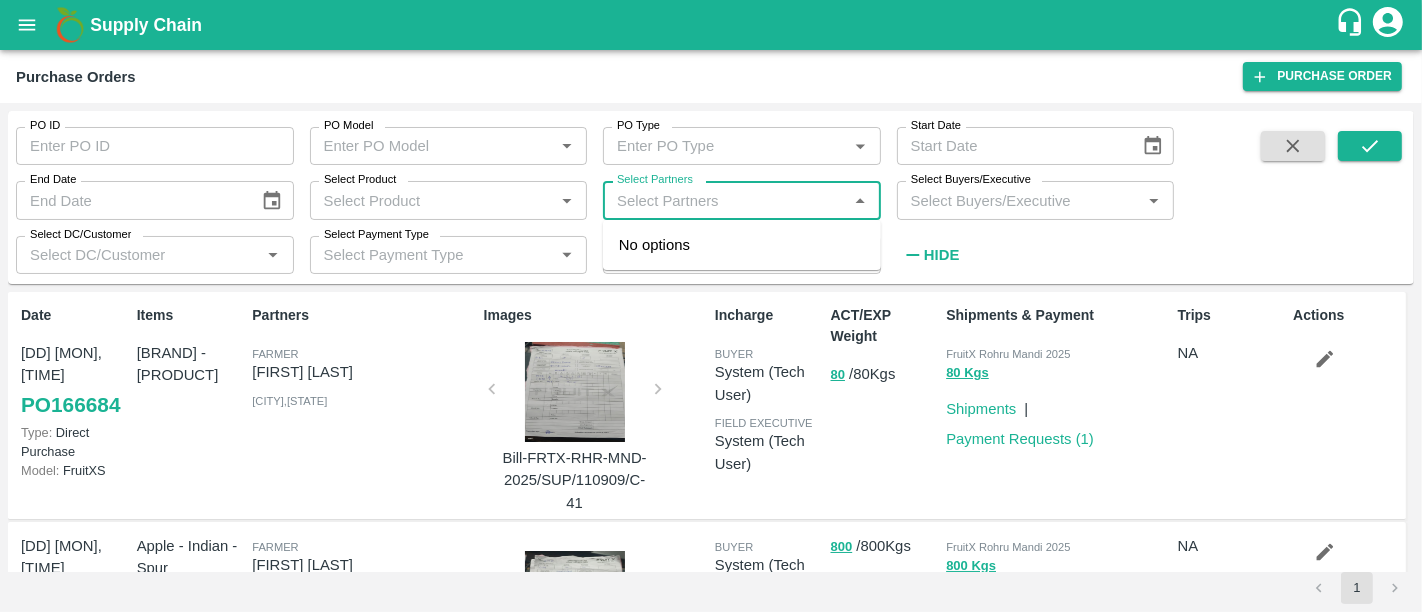 click on "Select Partners" at bounding box center (725, 200) 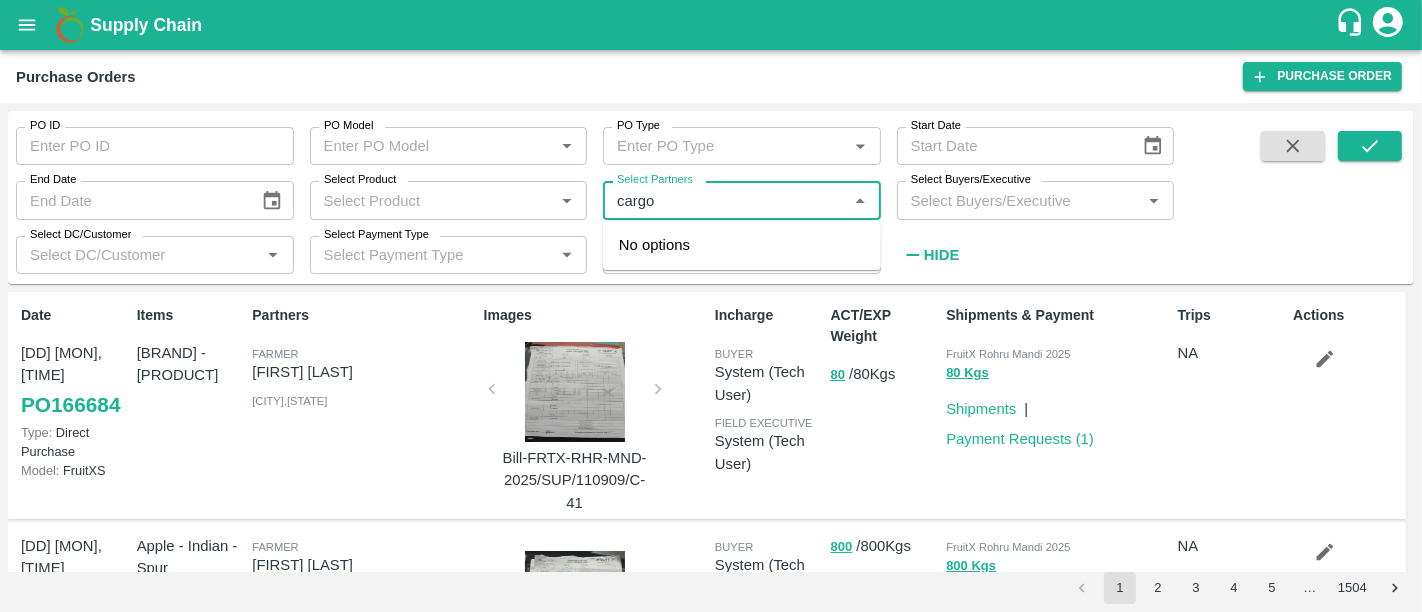 type on "cargo" 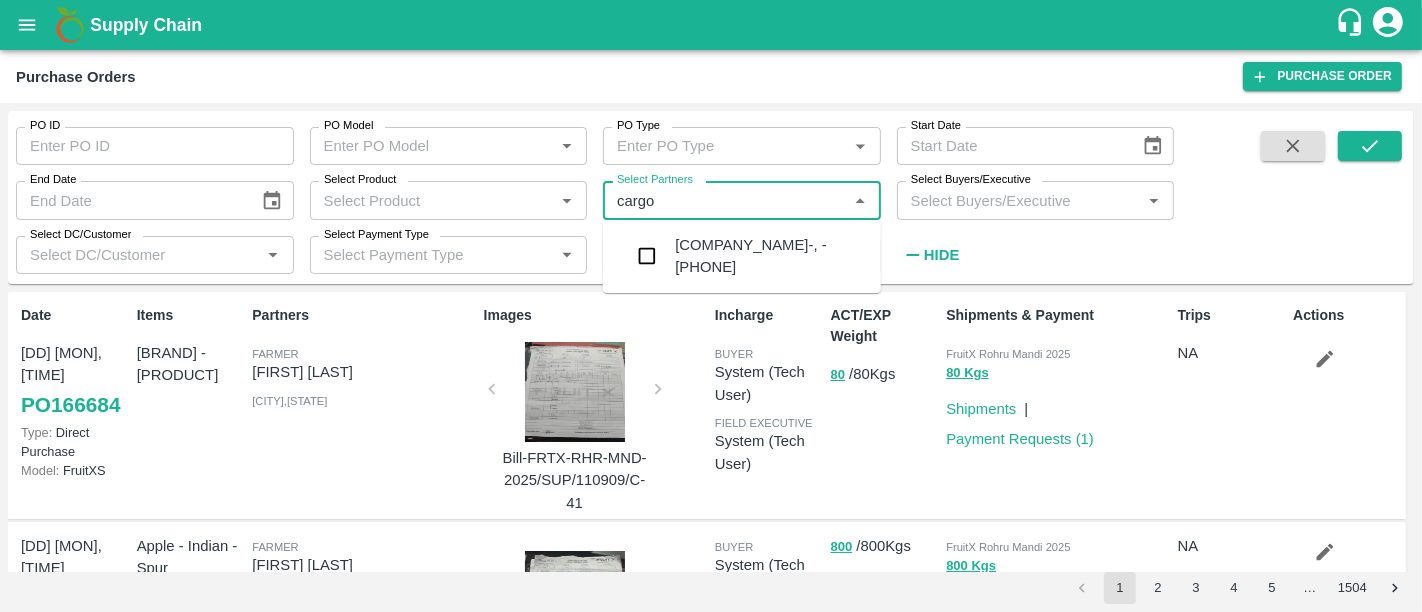 click on "Cargosite Ventures Private Limited-, -9811803136" at bounding box center (770, 256) 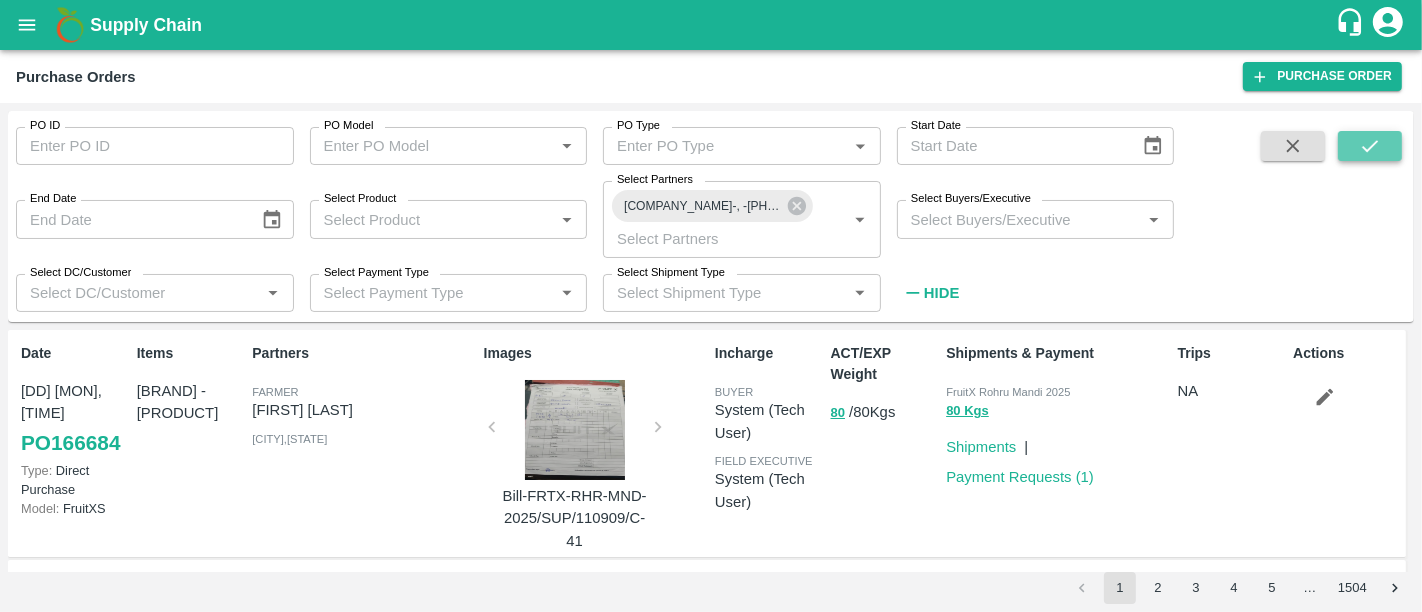 click at bounding box center [1370, 146] 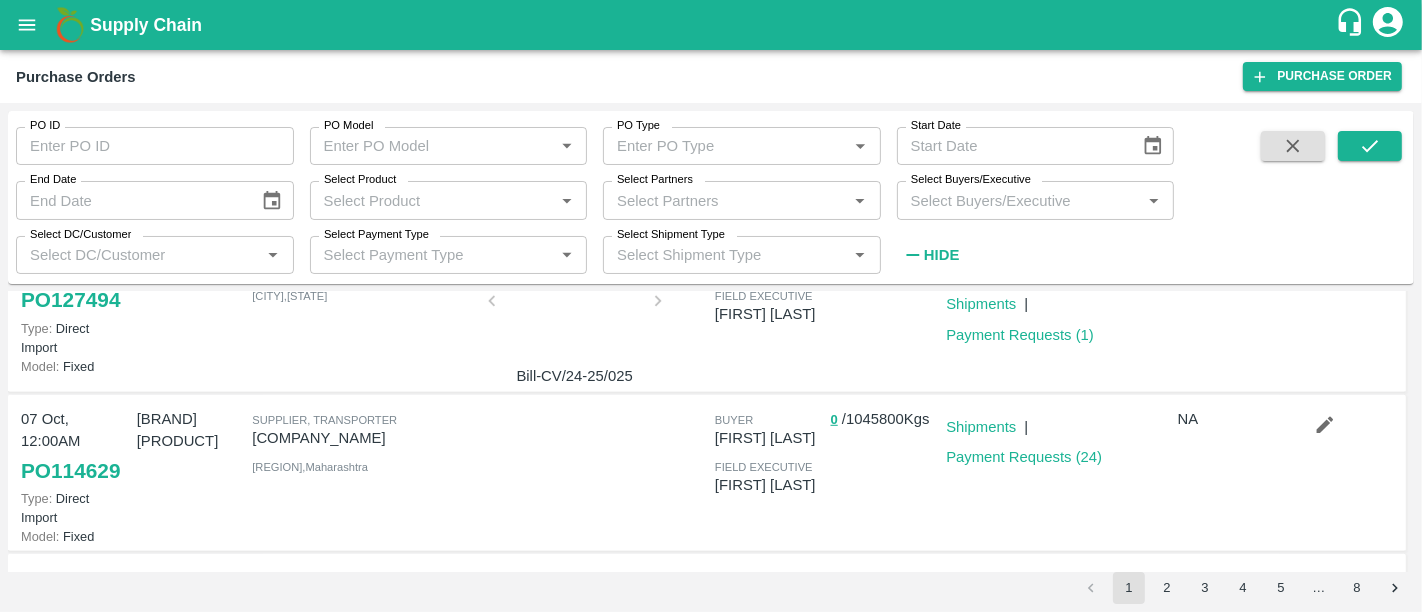 scroll, scrollTop: 1174, scrollLeft: 0, axis: vertical 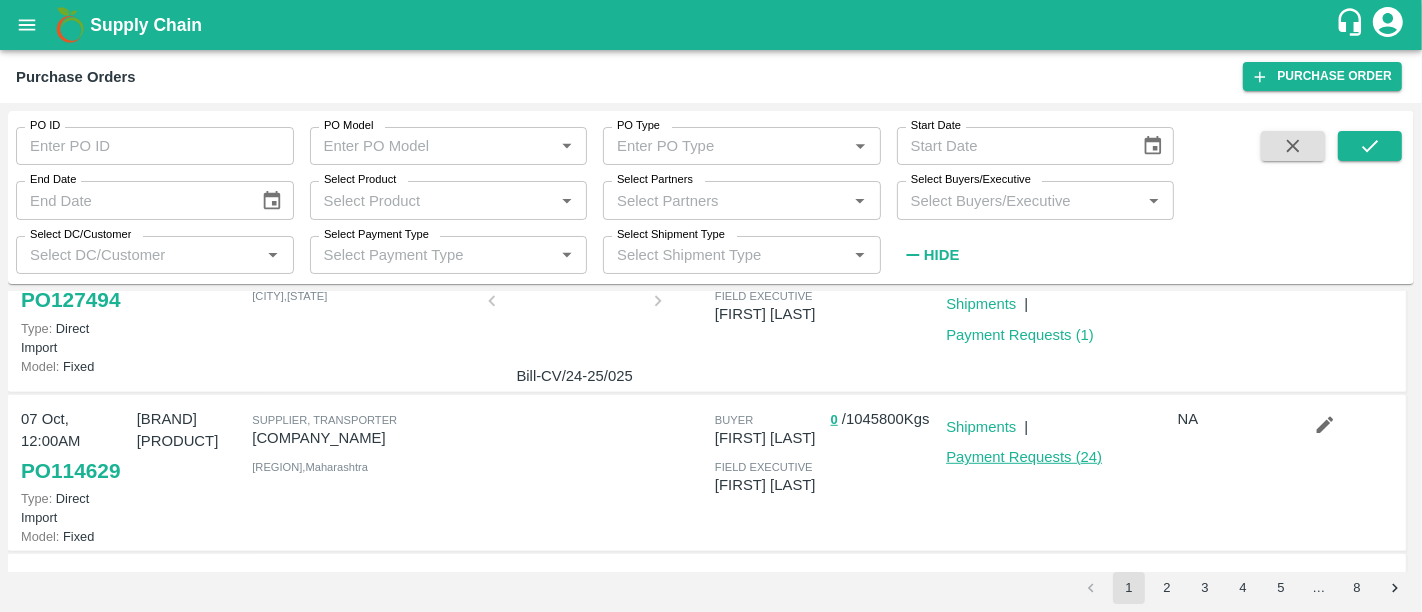 click on "Payment Requests ( 24 )" at bounding box center (1024, 457) 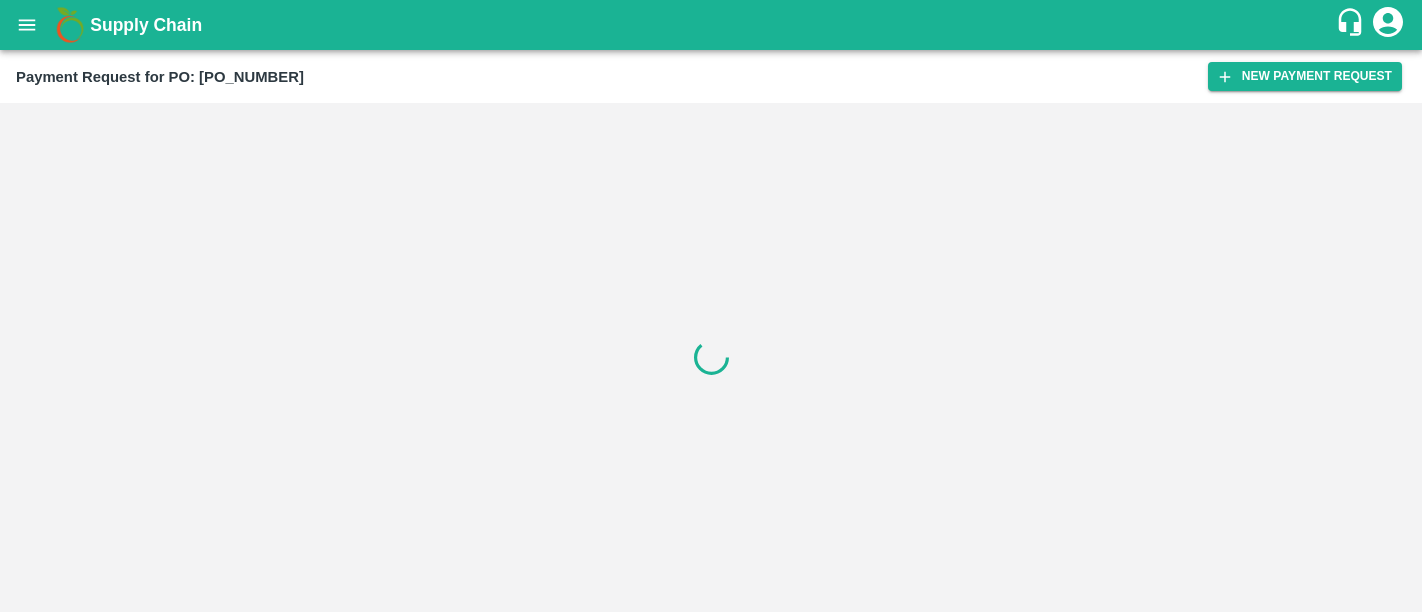 scroll, scrollTop: 0, scrollLeft: 0, axis: both 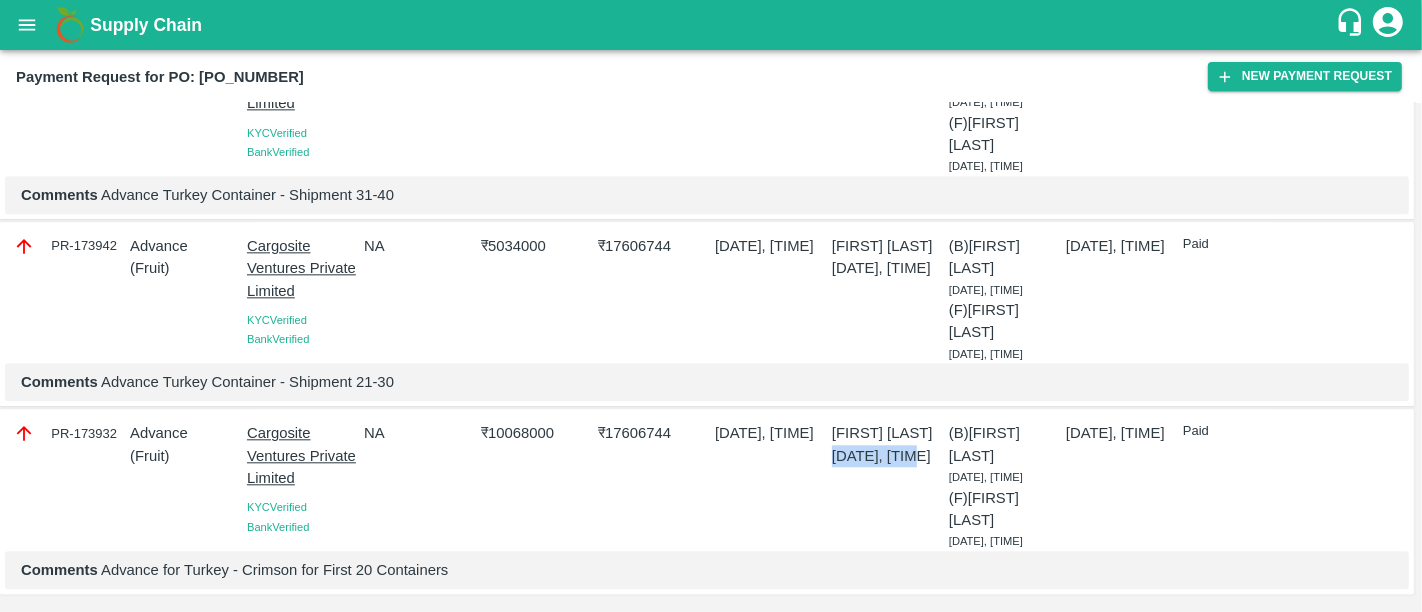 drag, startPoint x: 830, startPoint y: 414, endPoint x: 928, endPoint y: 412, distance: 98.02041 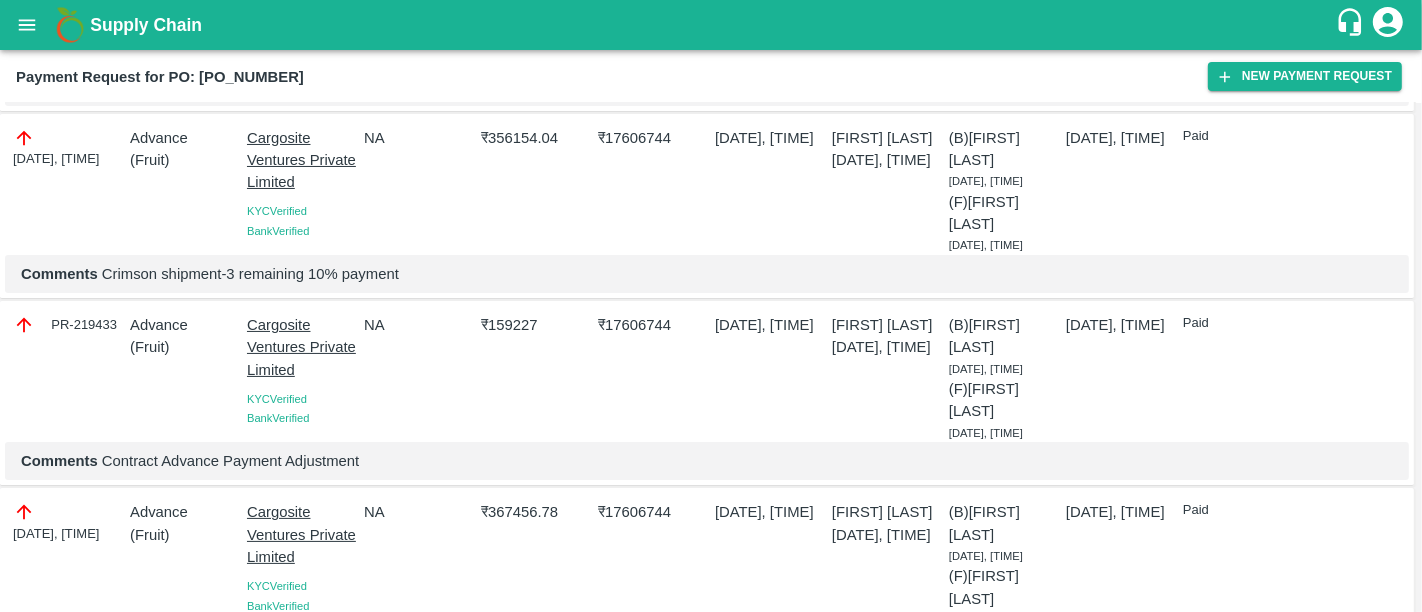 scroll, scrollTop: 0, scrollLeft: 0, axis: both 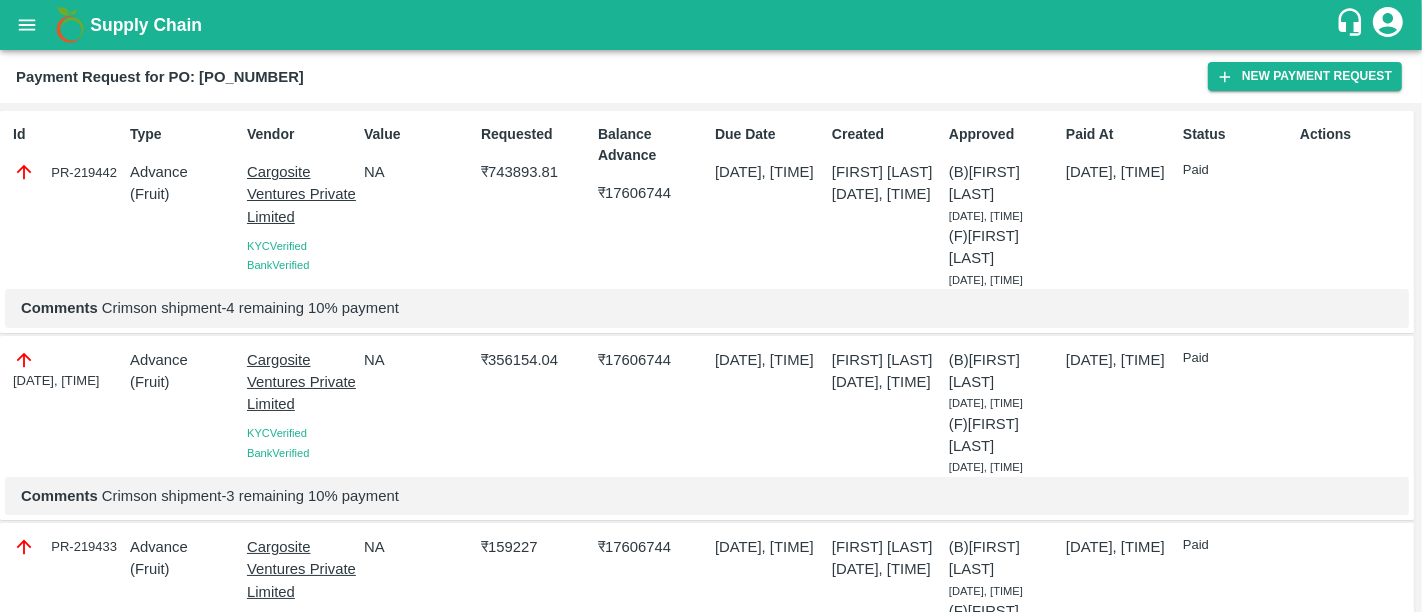 click on "Supply Chain" at bounding box center [146, 25] 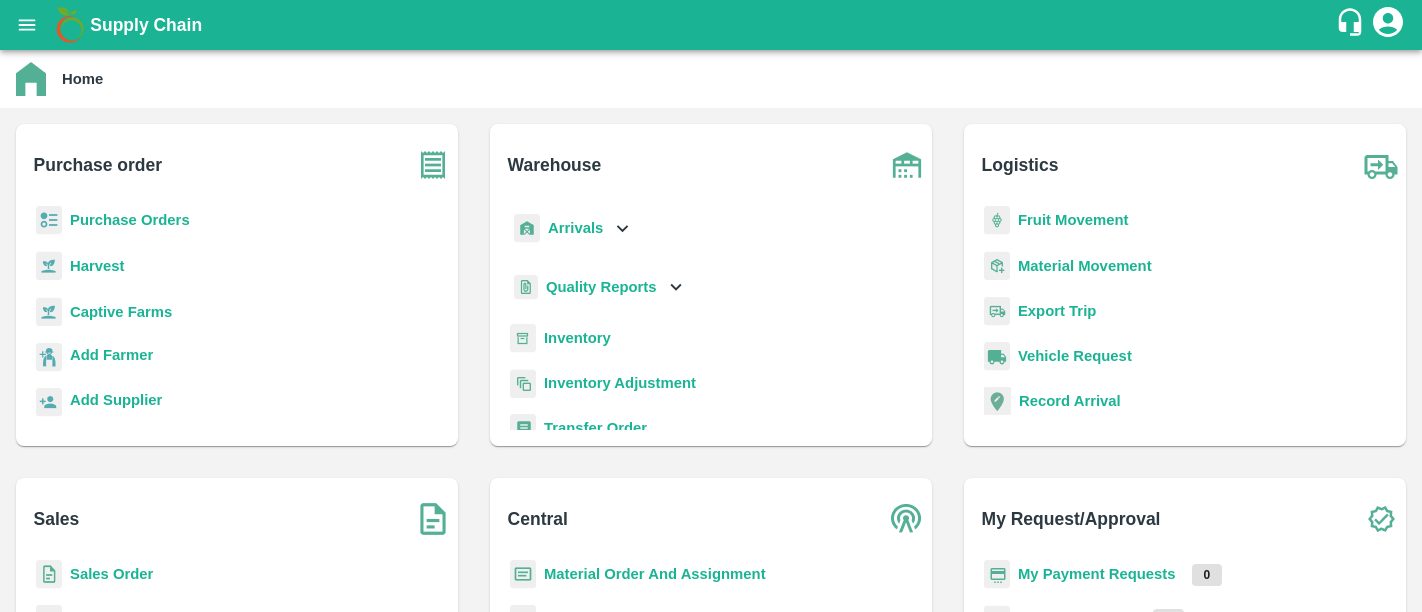 scroll, scrollTop: 0, scrollLeft: 0, axis: both 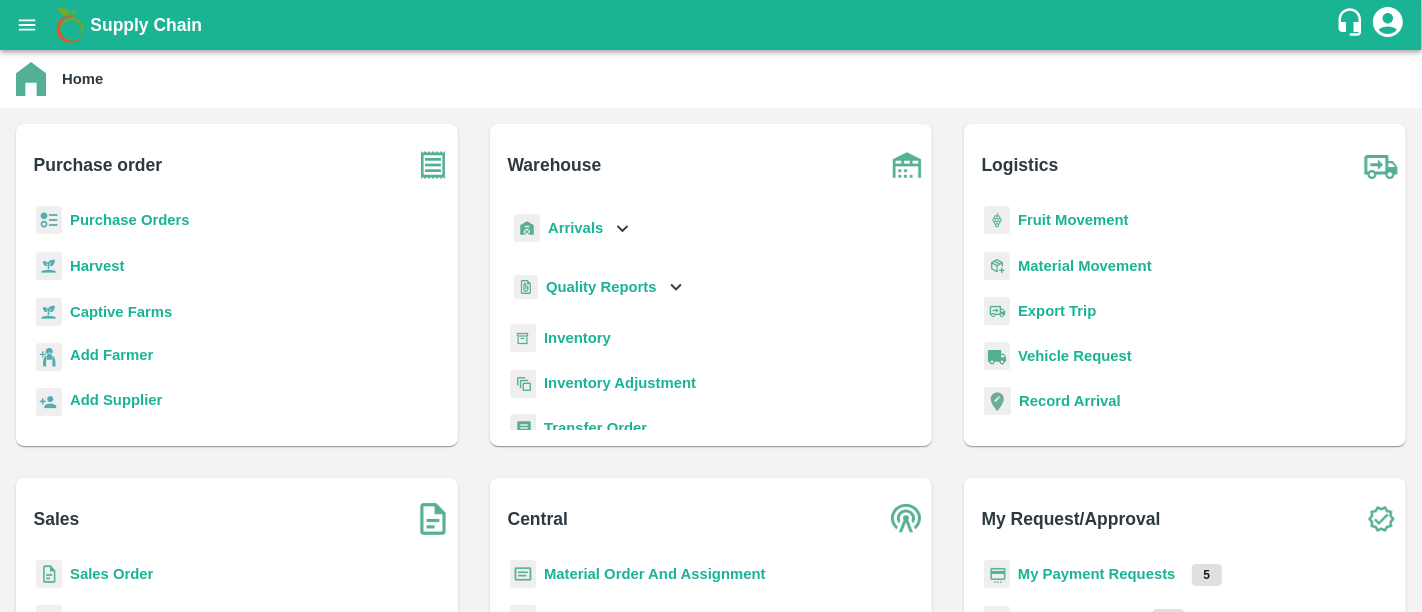 click on "My Payment Requests" at bounding box center [1097, 574] 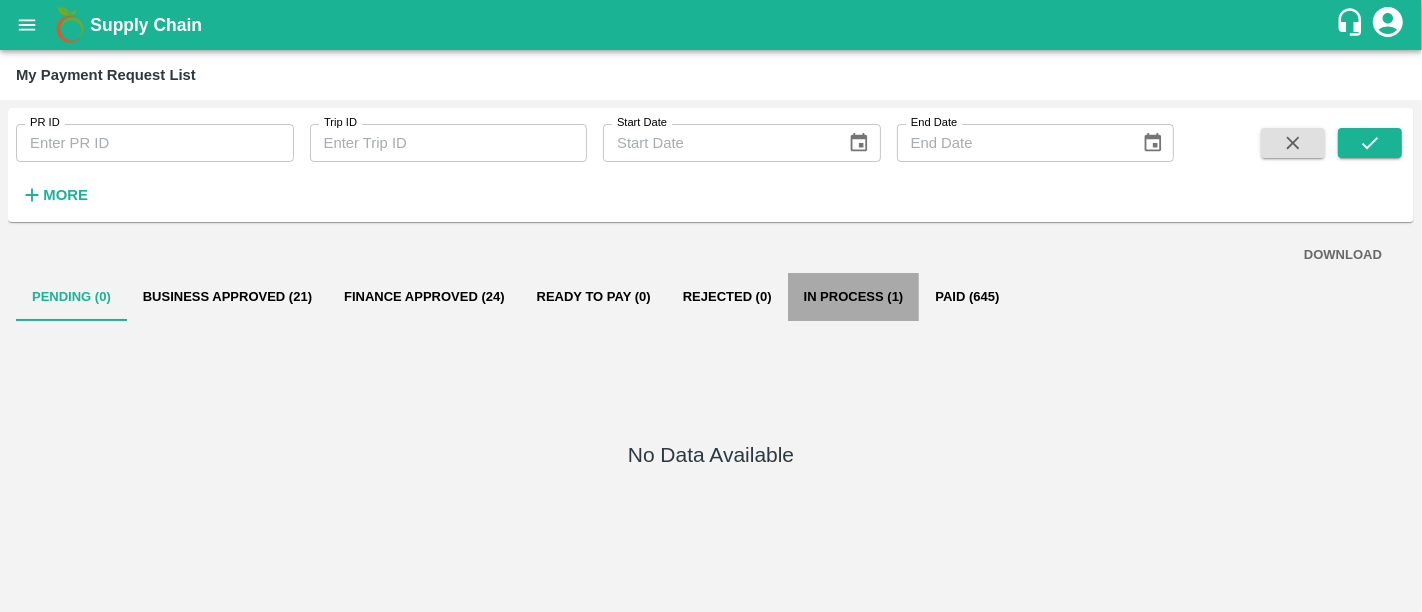 click on "In Process (1)" at bounding box center (854, 297) 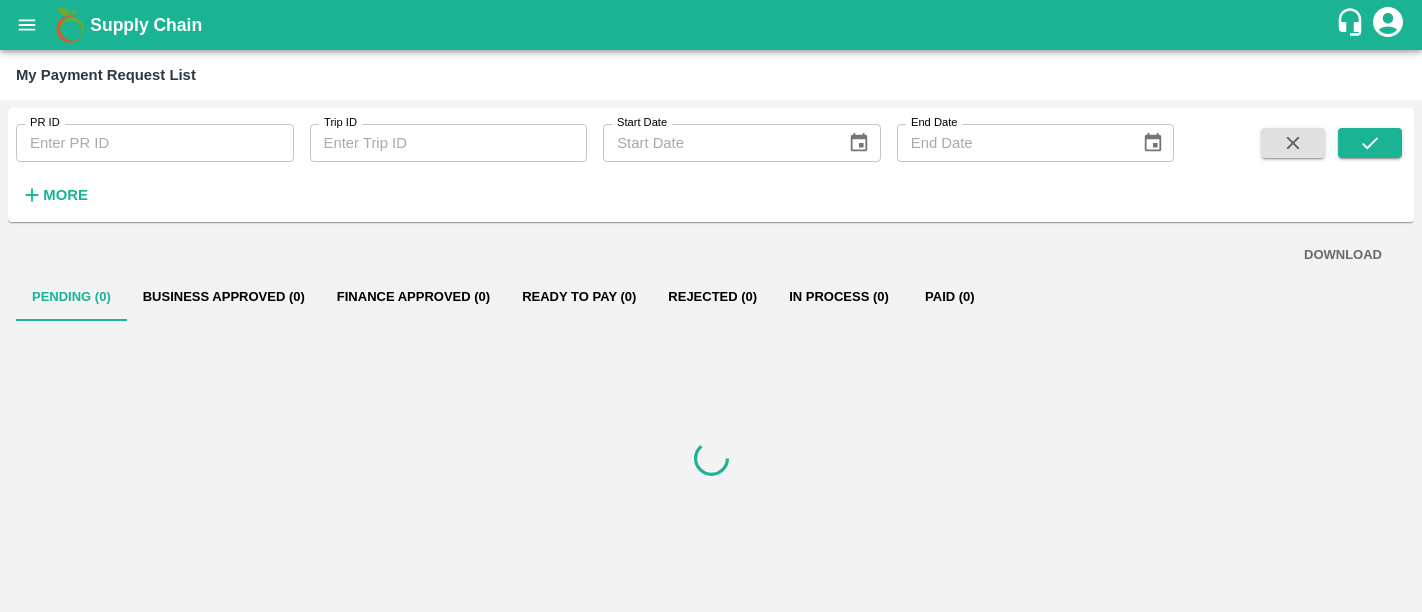 scroll, scrollTop: 0, scrollLeft: 0, axis: both 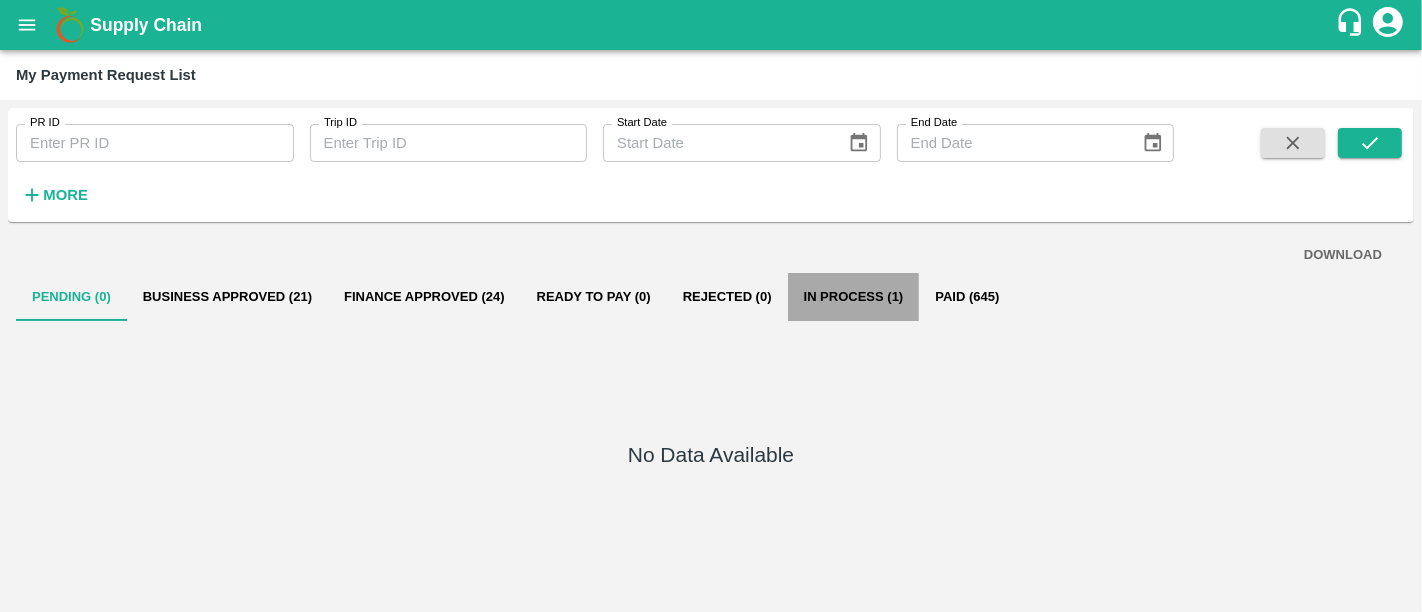 click on "In Process (1)" at bounding box center [854, 297] 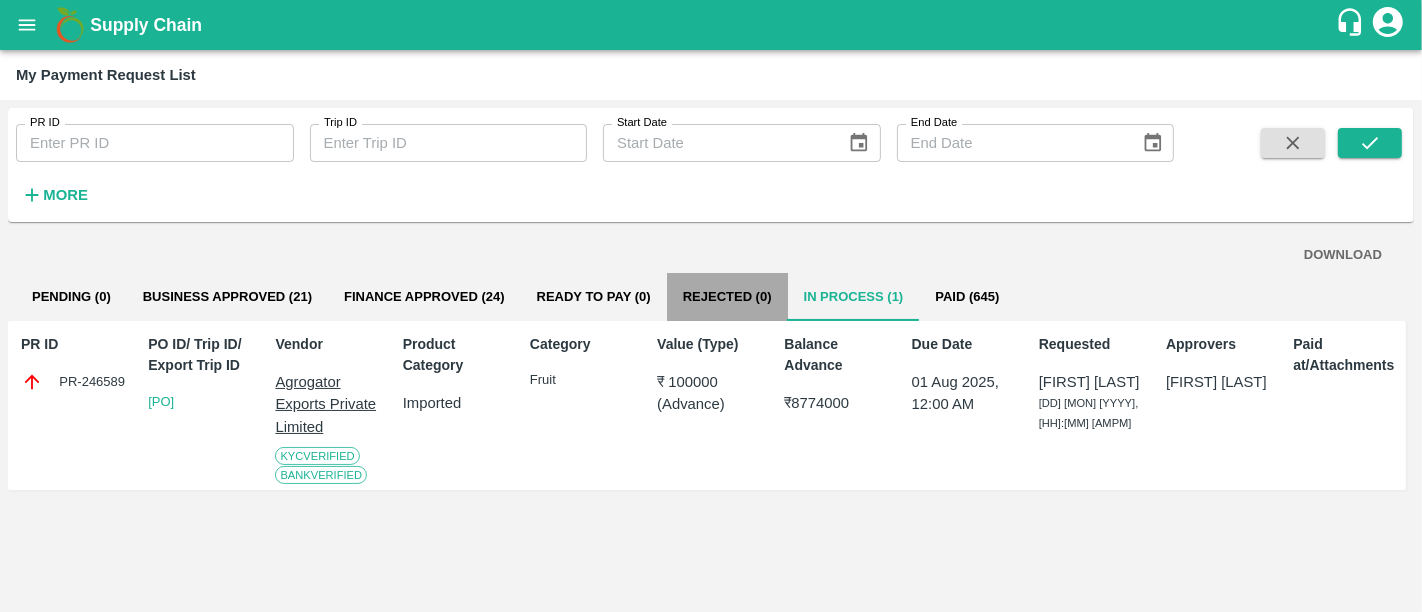 click on "Rejected (0)" at bounding box center [727, 297] 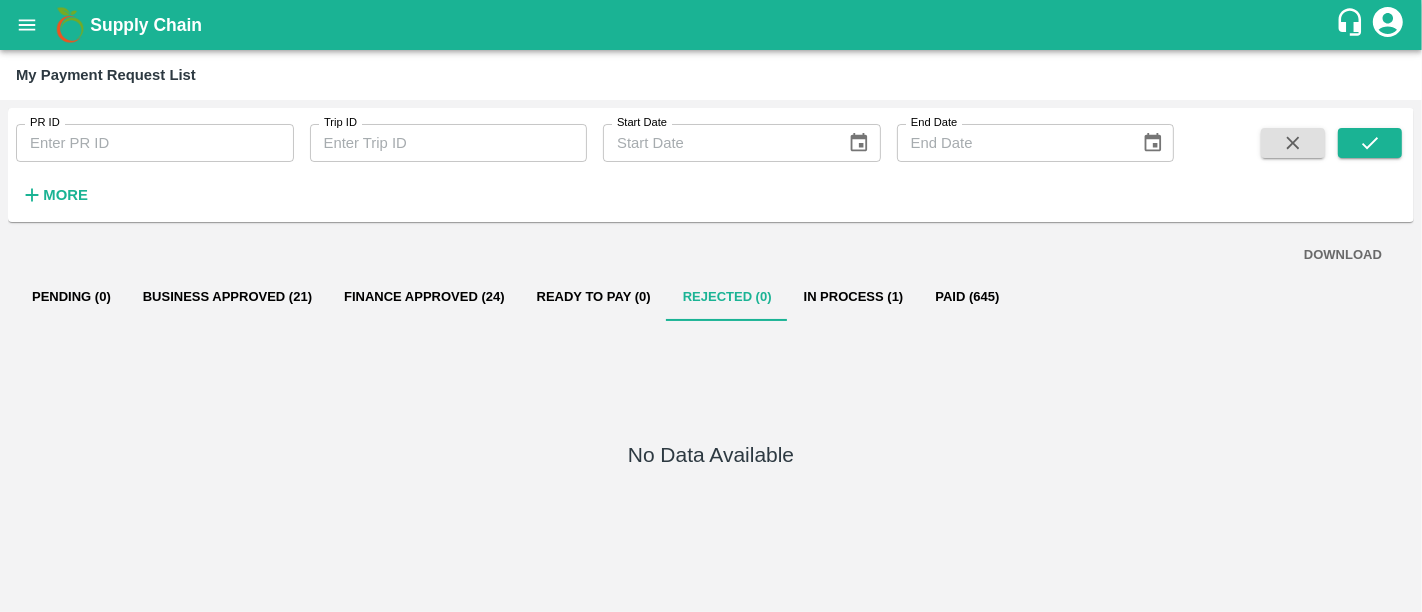 click on "Paid (645)" at bounding box center [967, 297] 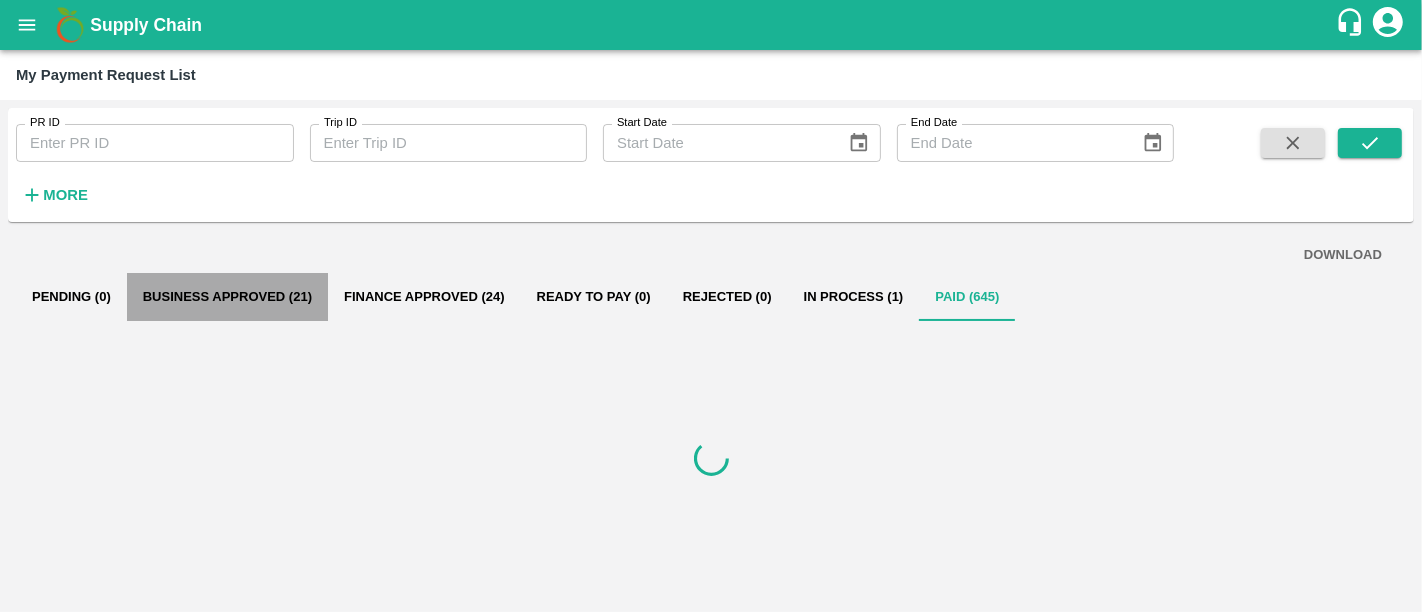 click on "Business Approved (21)" at bounding box center [227, 297] 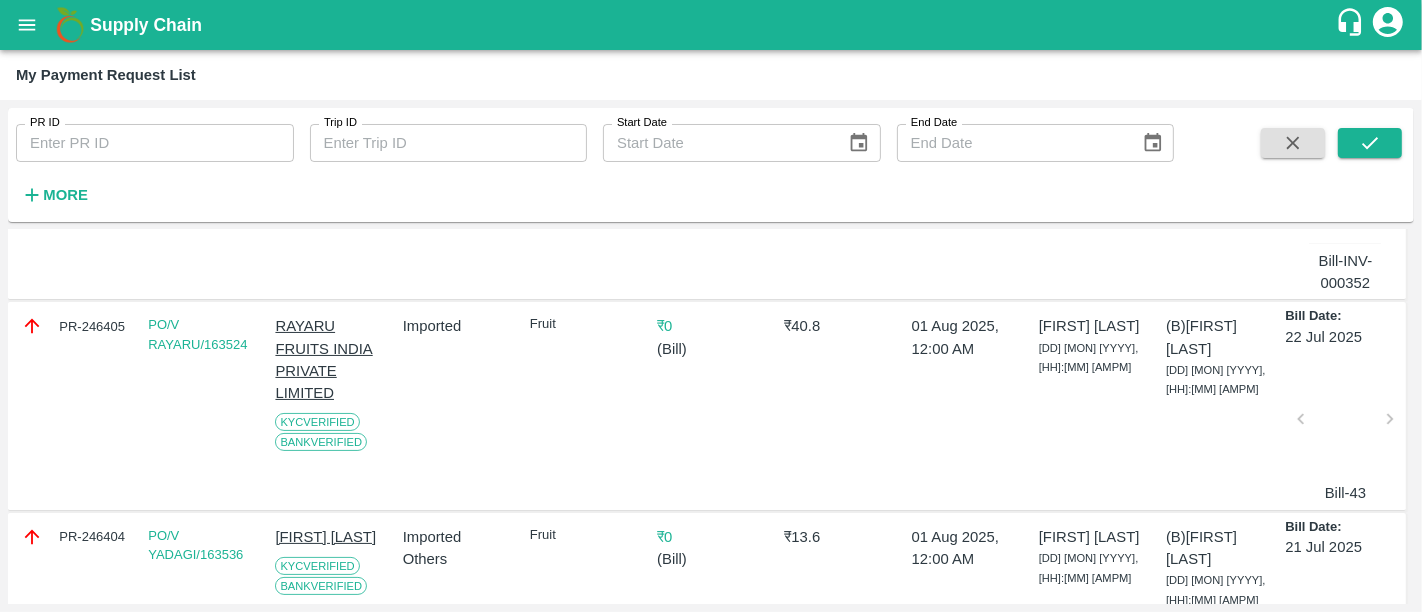 scroll, scrollTop: 0, scrollLeft: 0, axis: both 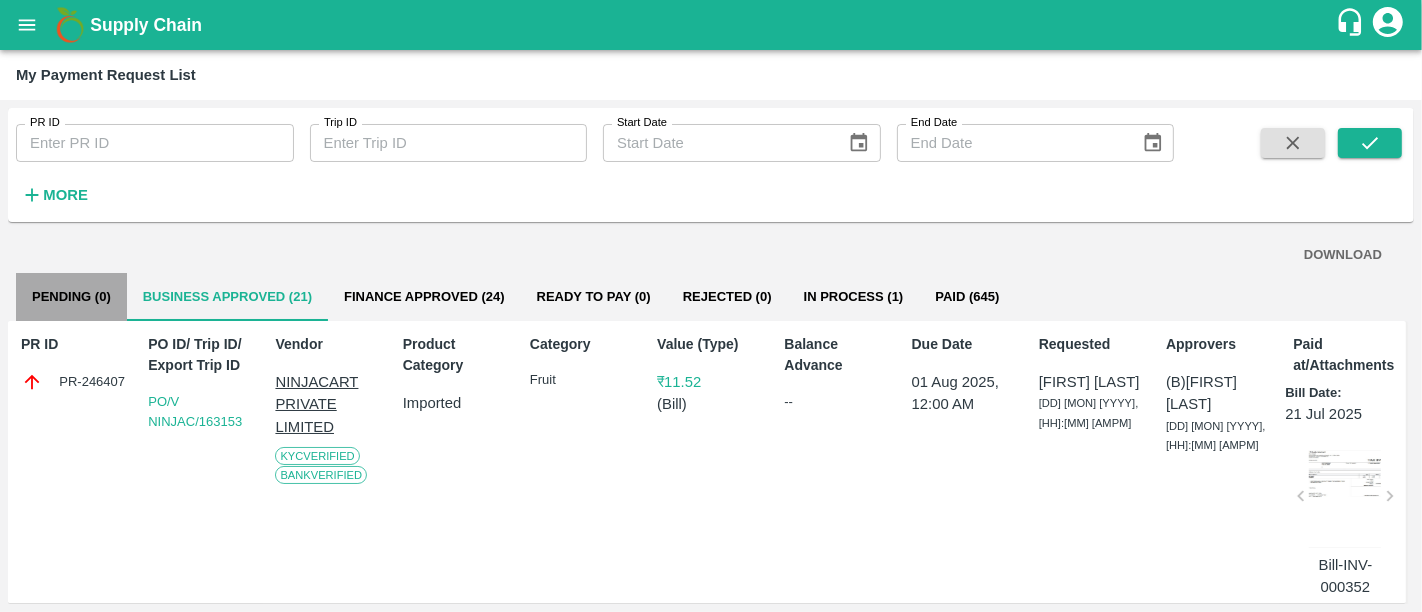 click on "Pending (0)" at bounding box center (71, 297) 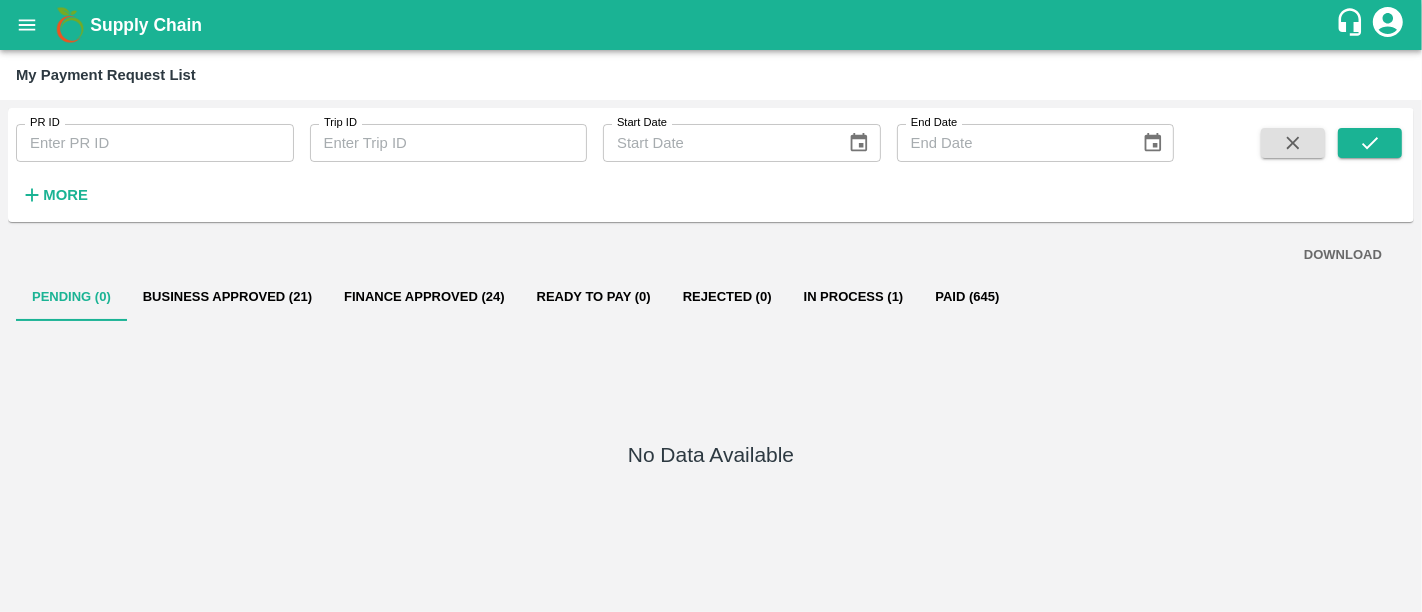click on "Supply Chain" at bounding box center [146, 25] 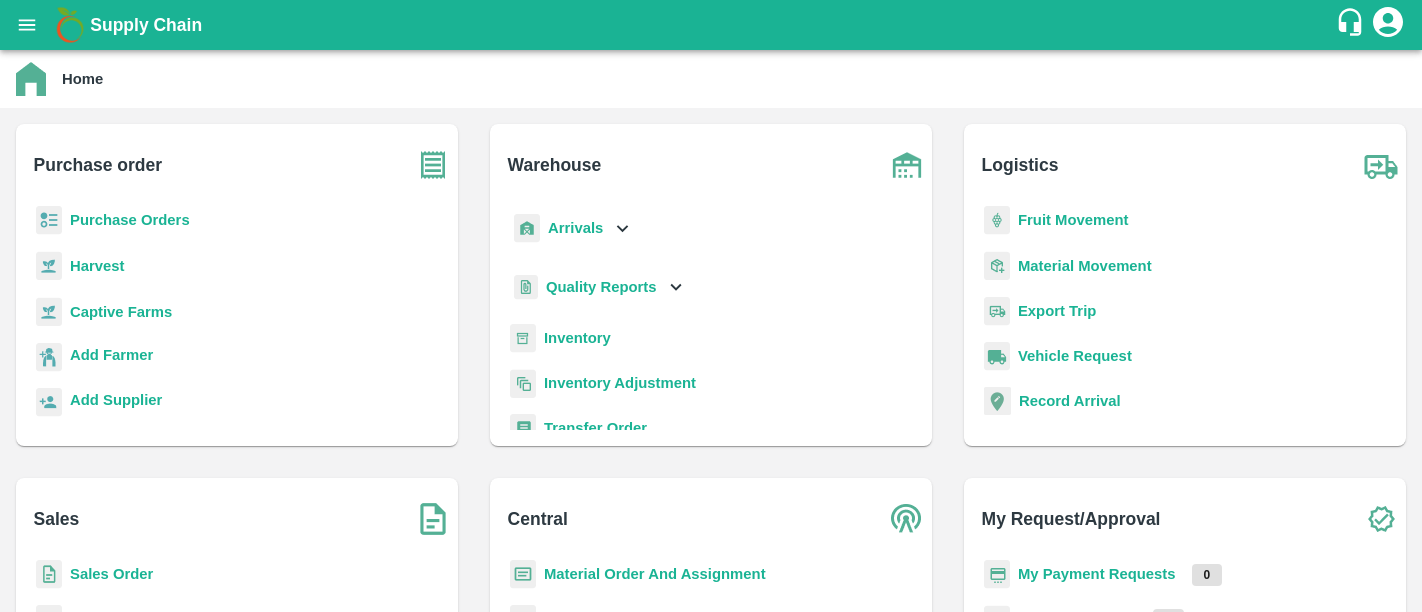 scroll, scrollTop: 0, scrollLeft: 0, axis: both 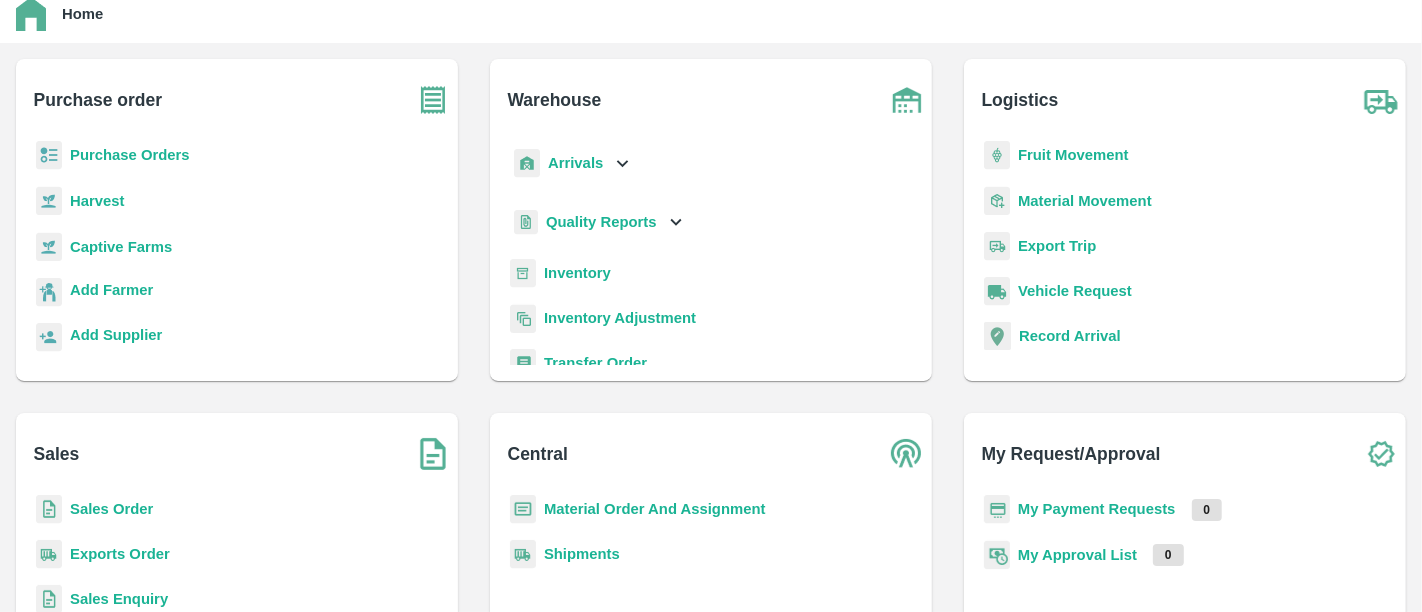 click on "My Payment Requests" at bounding box center (1097, 509) 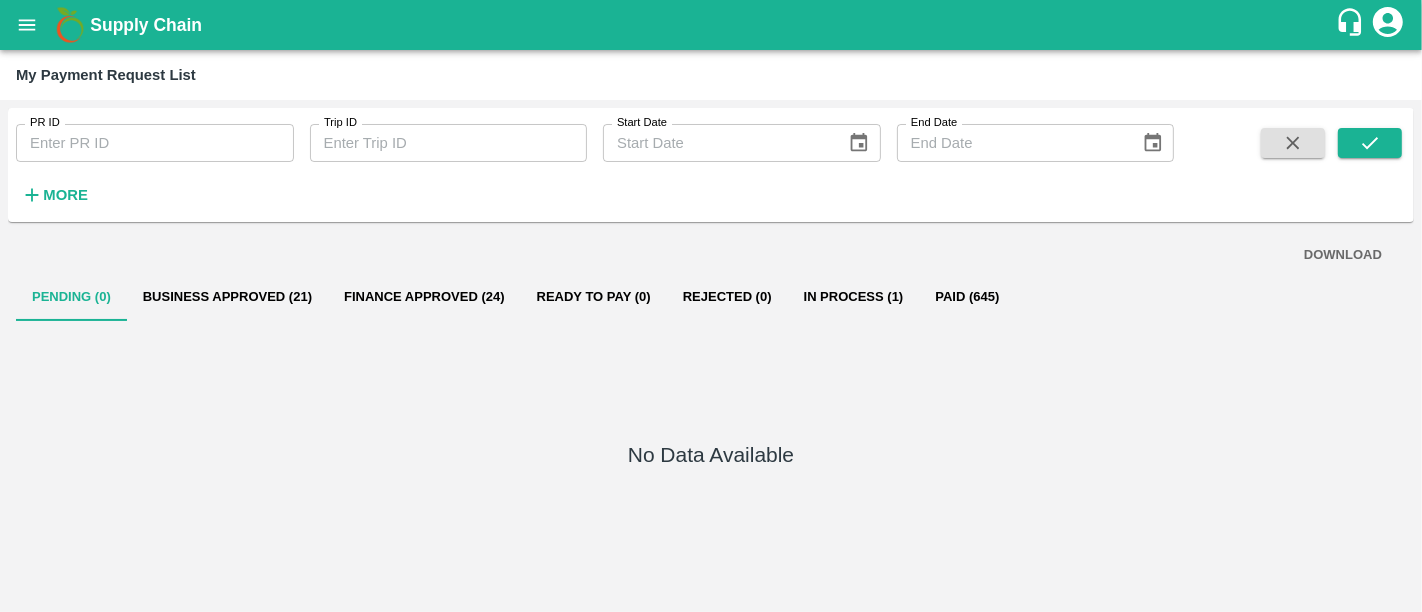 click on "Supply Chain" at bounding box center [146, 25] 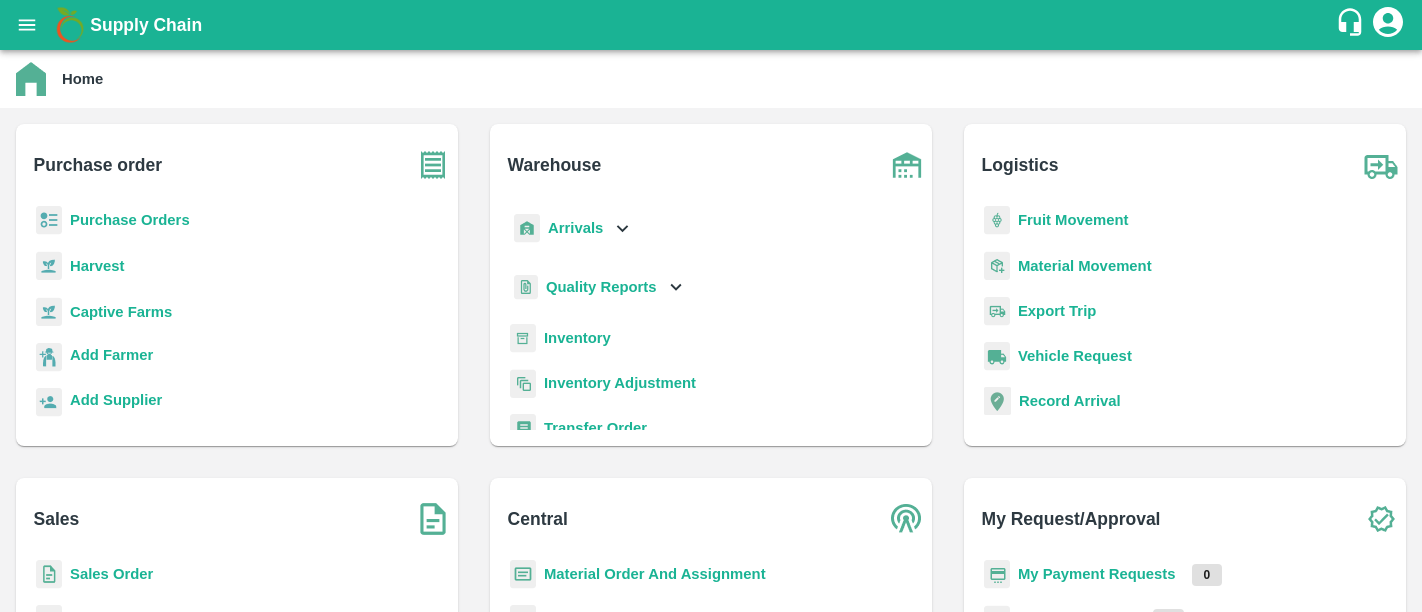 scroll, scrollTop: 0, scrollLeft: 0, axis: both 